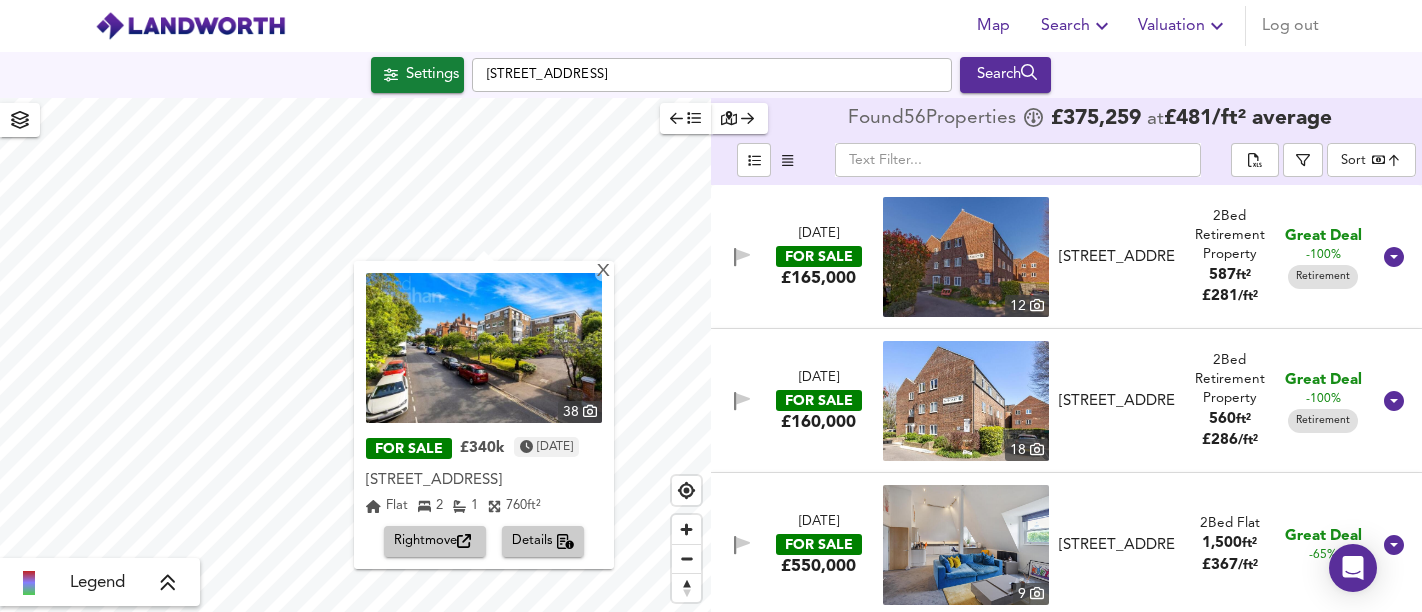 scroll, scrollTop: 0, scrollLeft: 0, axis: both 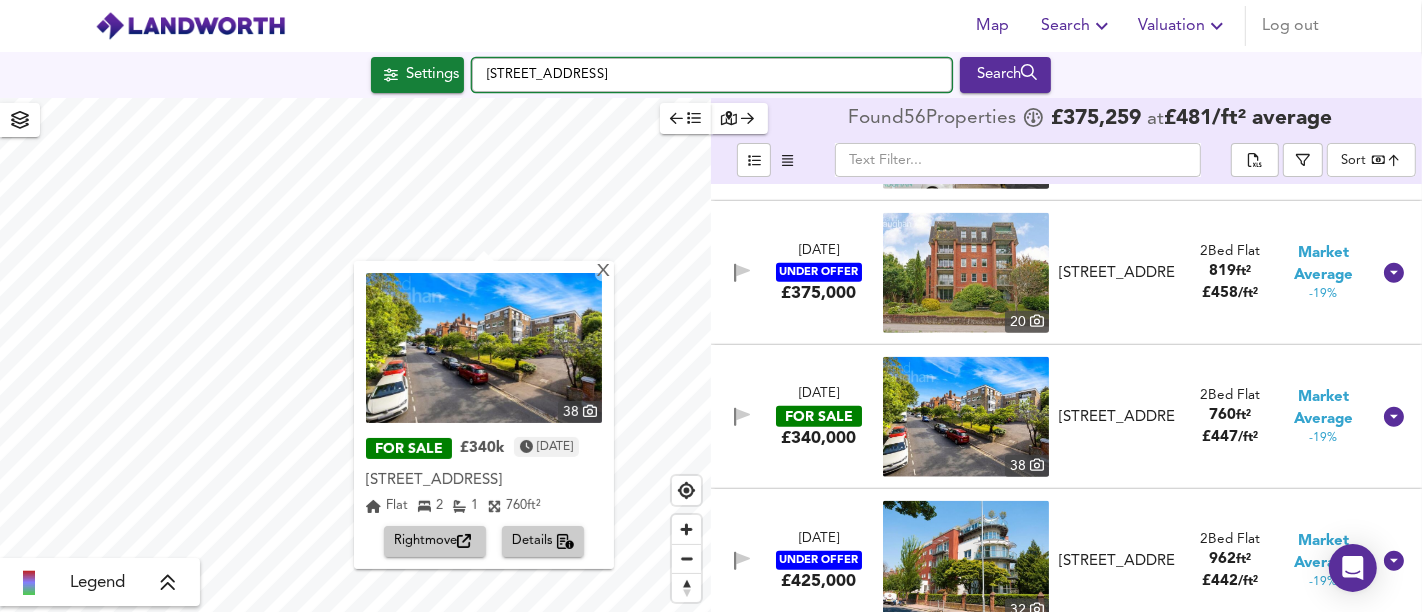 drag, startPoint x: 655, startPoint y: 67, endPoint x: 467, endPoint y: 56, distance: 188.32153 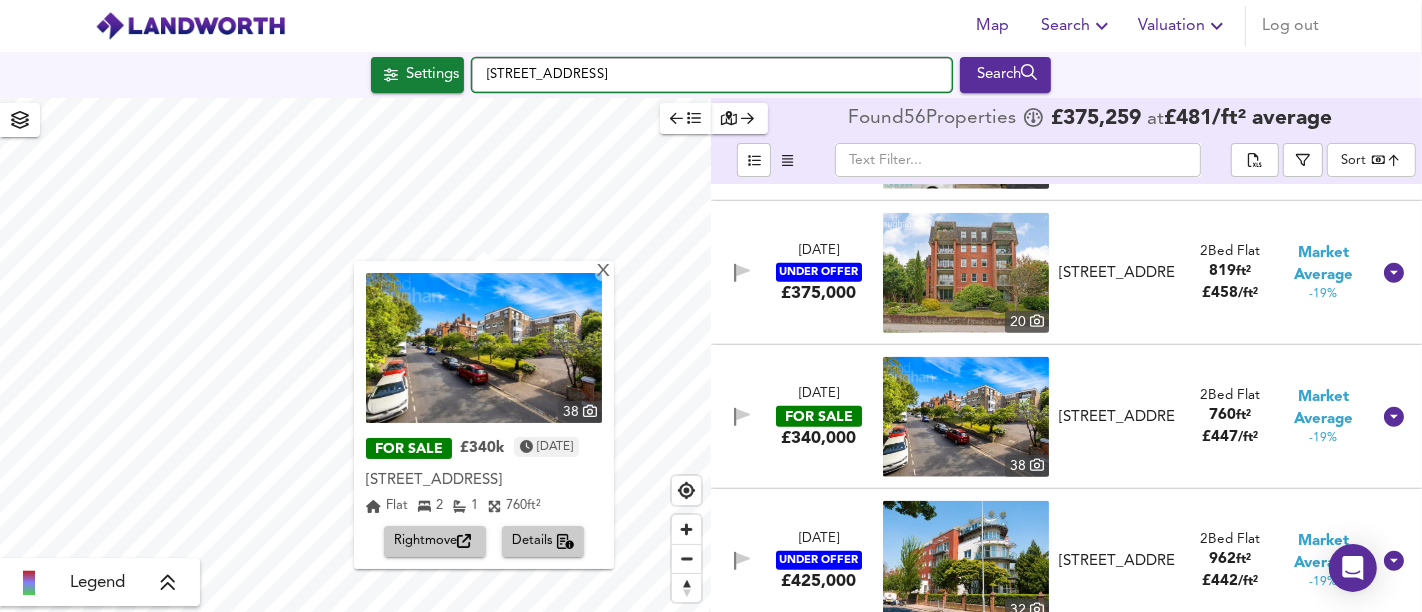 click on "[STREET_ADDRESS]        Search" at bounding box center [711, 75] 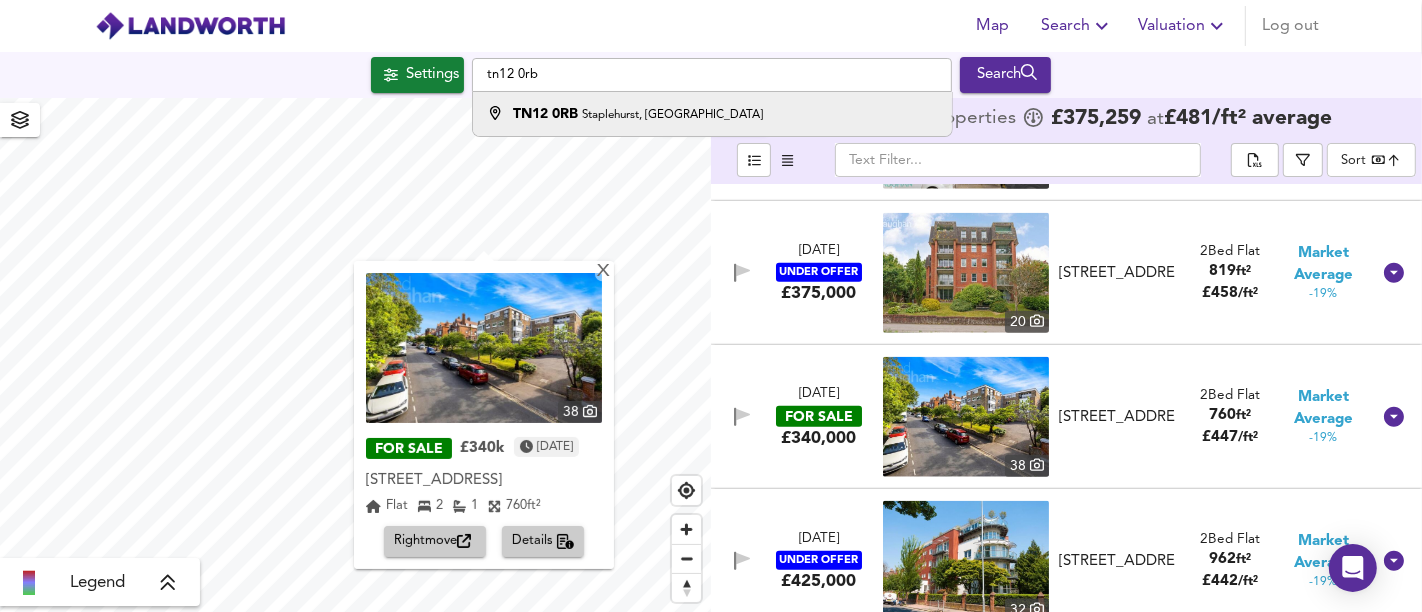 click on "TN12 0RB   Staplehurst, [GEOGRAPHIC_DATA]" at bounding box center [638, 114] 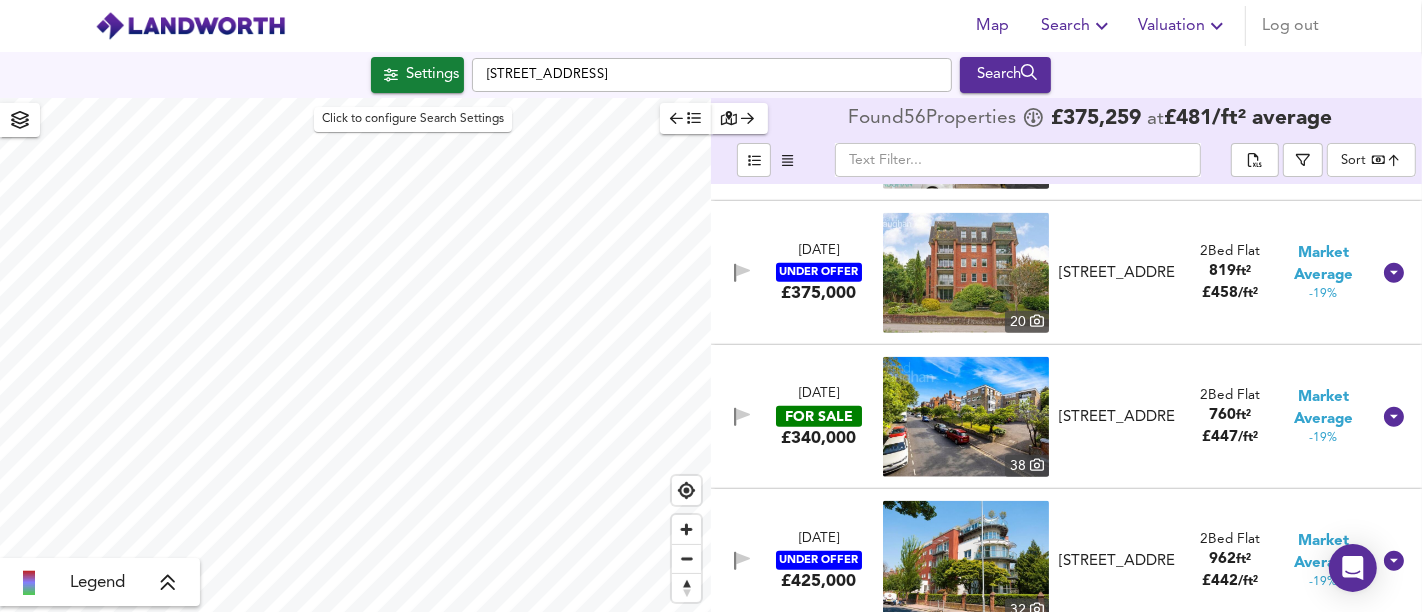 click on "Settings" at bounding box center (432, 75) 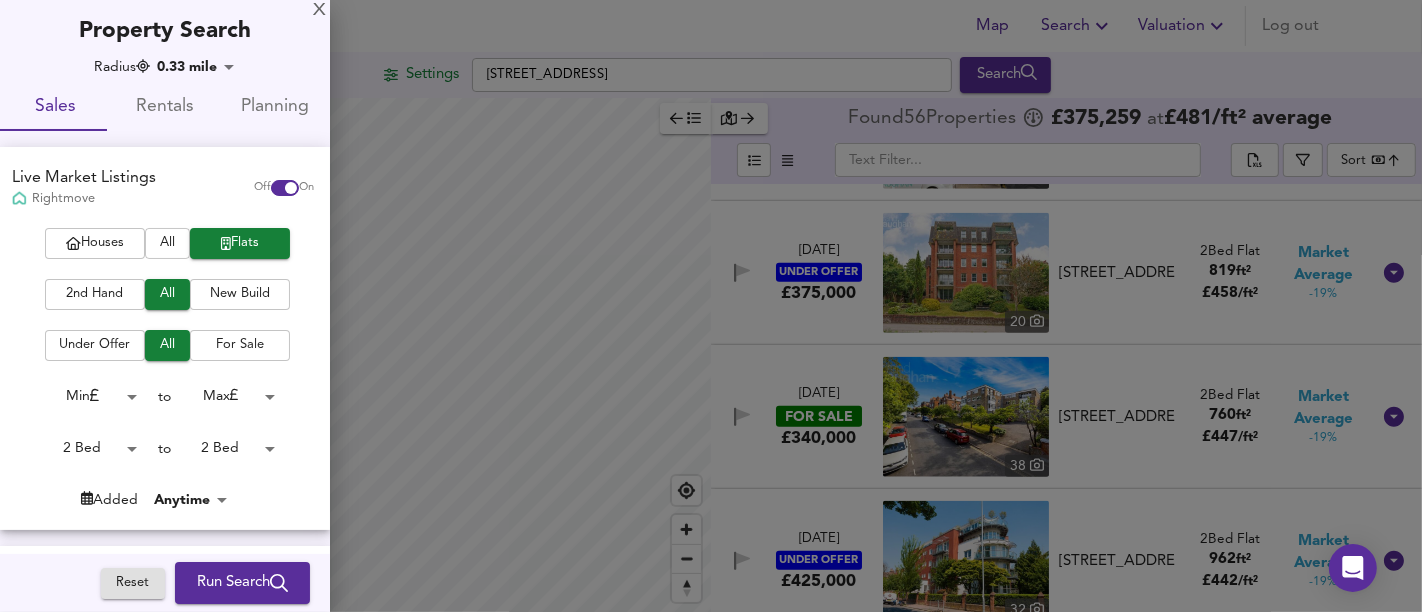 click on "New Build" at bounding box center [240, 294] 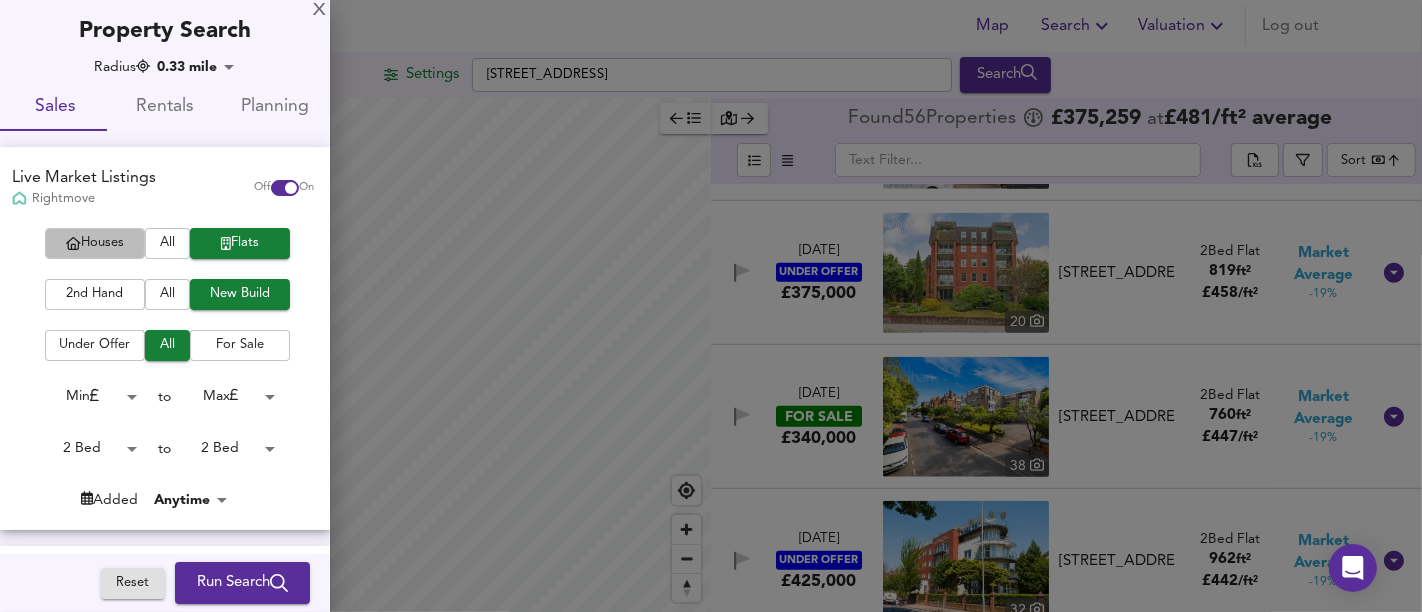 click on "Houses" at bounding box center (95, 243) 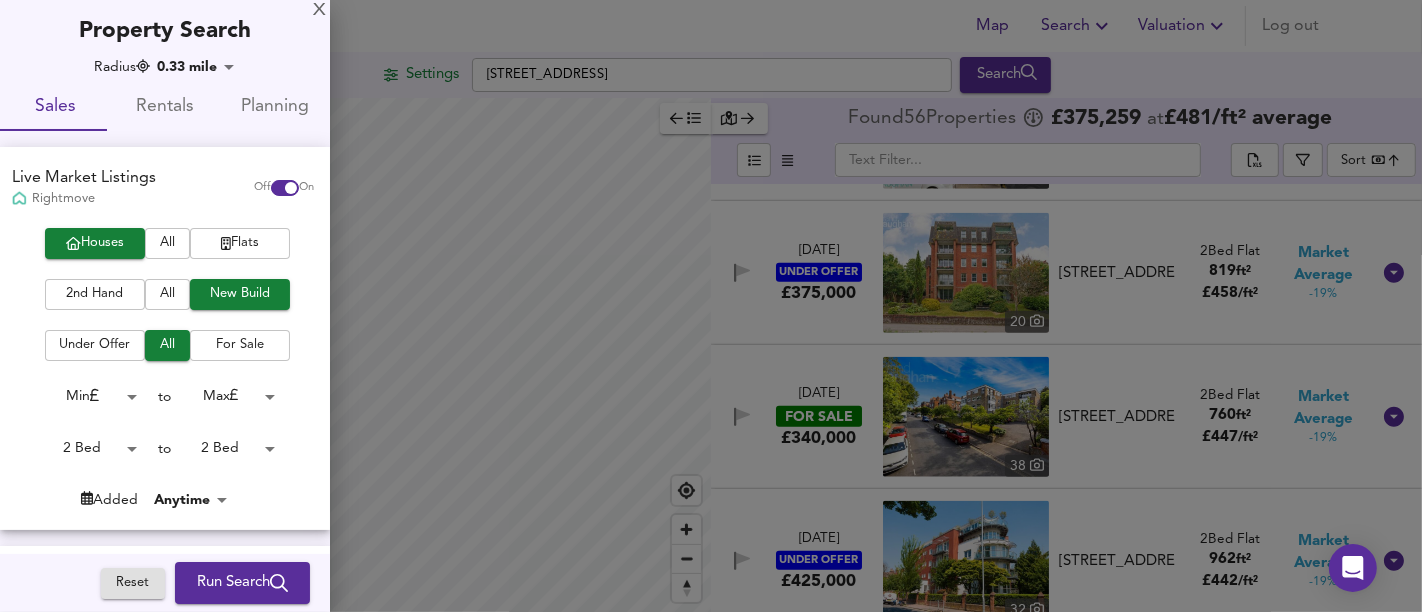 click on "Map Search Valuation Log out        Settings     [GEOGRAPHIC_DATA]        Search            Legend       Found  56  Propert ies     £ 375,259   at  £ 481 / ft²   average              ​         Sort   bestdeal ​ [DATE] FOR SALE £165,000     [STREET_ADDRESS][GEOGRAPHIC_DATA]  Bed   Retirement Property 587 ft² £ 281 / ft²   Great Deal -100% Retirement [DATE] FOR SALE £160,000     [STREET_ADDRESS][GEOGRAPHIC_DATA]  Bed   Retirement Property 560 ft² £ 286 / ft²   Great Deal -100% Retirement [DATE] FOR SALE £550,000     [STREET_ADDRESS] 2  Bed   Flat 1,500 ft² £ 367 / ft²   Great Deal -65% [DATE] UNDER OFFER £300,000     [STREET_ADDRESS][GEOGRAPHIC_DATA], [GEOGRAPHIC_DATA] 2  Bed   Flat 846 ft² £ 355 / ft²   Cheap -58% [DATE]     11" at bounding box center (711, 306) 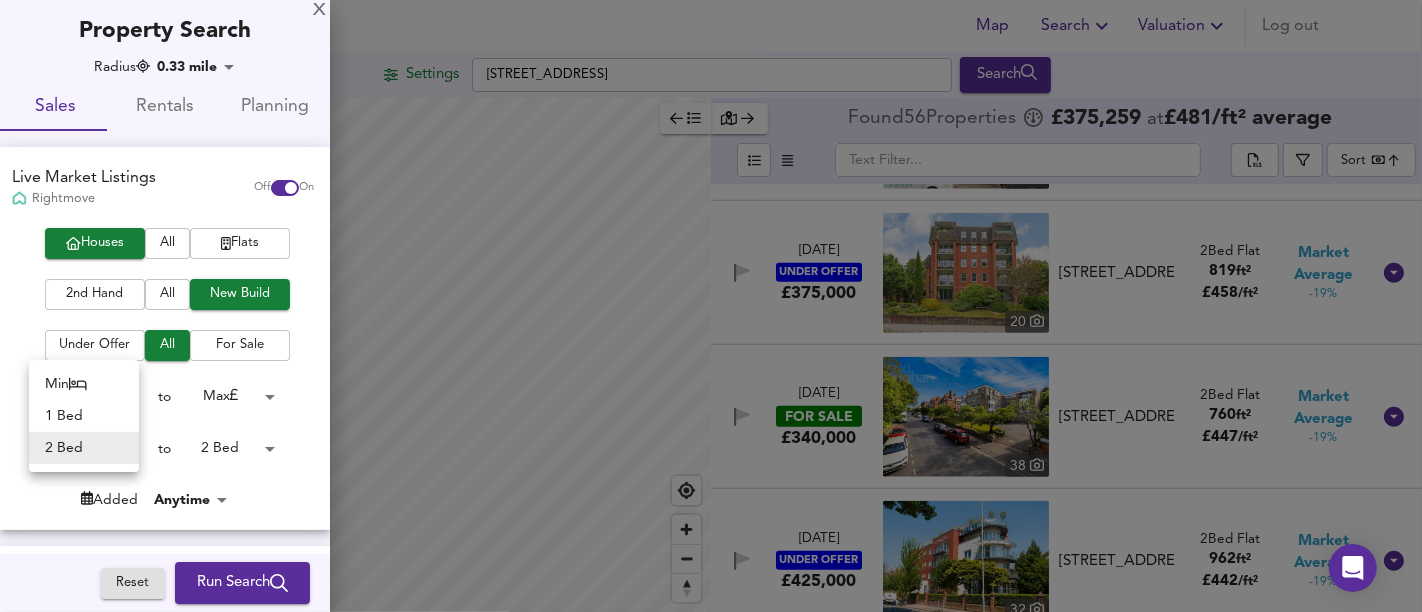 click at bounding box center (711, 306) 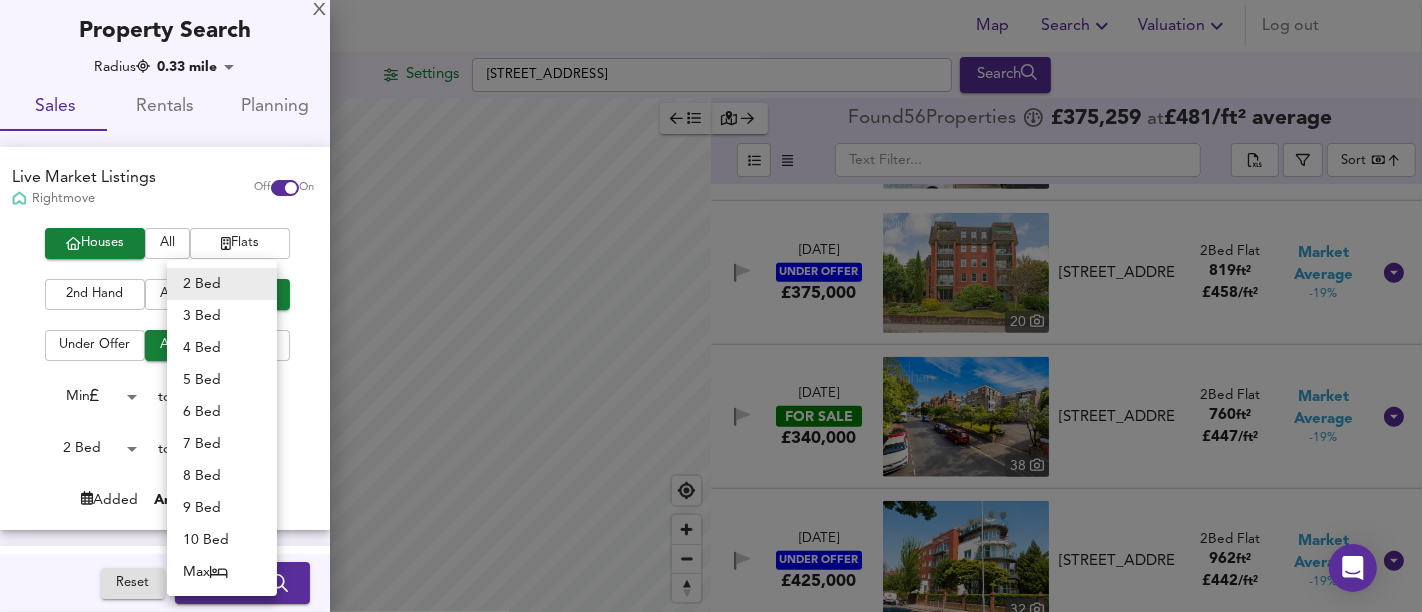 click on "Map Search Valuation Log out        Settings     [GEOGRAPHIC_DATA]        Search            Legend       Found  56  Propert ies     £ 375,259   at  £ 481 / ft²   average              ​         Sort   bestdeal ​ [DATE] FOR SALE £165,000     [STREET_ADDRESS][GEOGRAPHIC_DATA]  Bed   Retirement Property 587 ft² £ 281 / ft²   Great Deal -100% Retirement [DATE] FOR SALE £160,000     [STREET_ADDRESS][GEOGRAPHIC_DATA]  Bed   Retirement Property 560 ft² £ 286 / ft²   Great Deal -100% Retirement [DATE] FOR SALE £550,000     [STREET_ADDRESS] 2  Bed   Flat 1,500 ft² £ 367 / ft²   Great Deal -65% [DATE] UNDER OFFER £300,000     [STREET_ADDRESS][GEOGRAPHIC_DATA], [GEOGRAPHIC_DATA] 2  Bed   Flat 846 ft² £ 355 / ft²   Cheap -58% [DATE]     11" at bounding box center [711, 306] 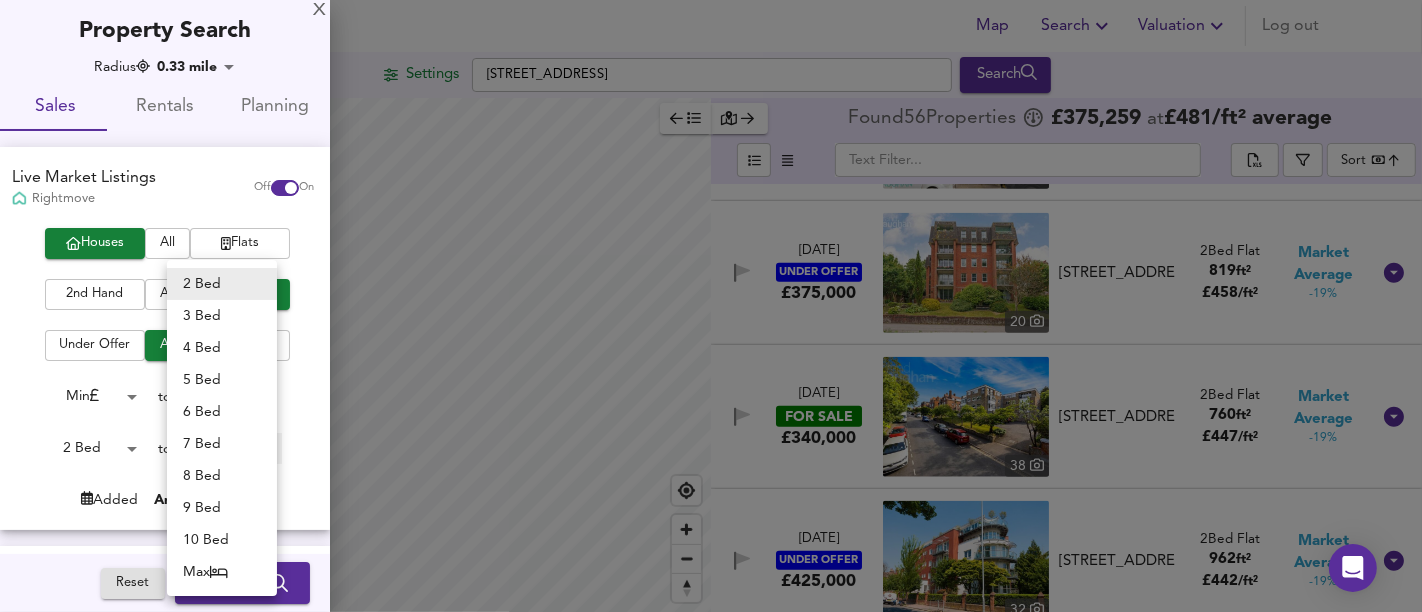 type on "4" 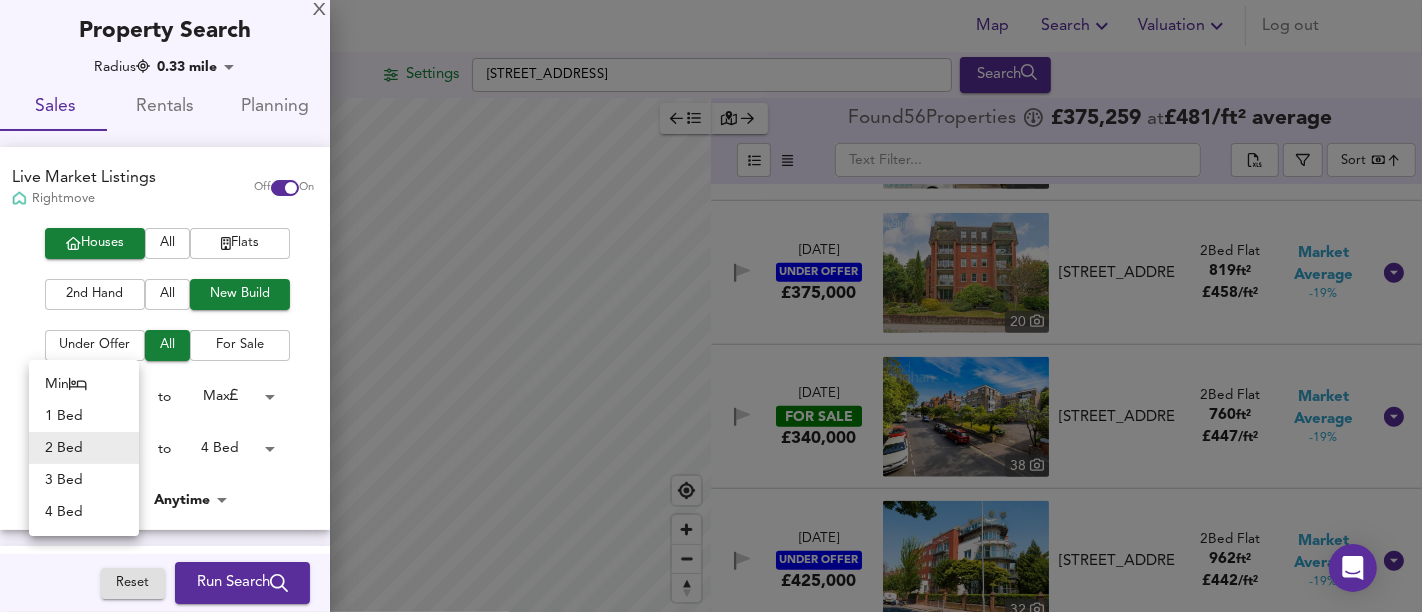 click on "Map Search Valuation Log out        Settings     [GEOGRAPHIC_DATA]        Search            Legend       Found  56  Propert ies     £ 375,259   at  £ 481 / ft²   average              ​         Sort   bestdeal ​ [DATE] FOR SALE £165,000     [STREET_ADDRESS][GEOGRAPHIC_DATA]  Bed   Retirement Property 587 ft² £ 281 / ft²   Great Deal -100% Retirement [DATE] FOR SALE £160,000     [STREET_ADDRESS][GEOGRAPHIC_DATA]  Bed   Retirement Property 560 ft² £ 286 / ft²   Great Deal -100% Retirement [DATE] FOR SALE £550,000     [STREET_ADDRESS] 2  Bed   Flat 1,500 ft² £ 367 / ft²   Great Deal -65% [DATE] UNDER OFFER £300,000     [STREET_ADDRESS][GEOGRAPHIC_DATA], [GEOGRAPHIC_DATA] 2  Bed   Flat 846 ft² £ 355 / ft²   Cheap -58% [DATE]     11" at bounding box center [711, 306] 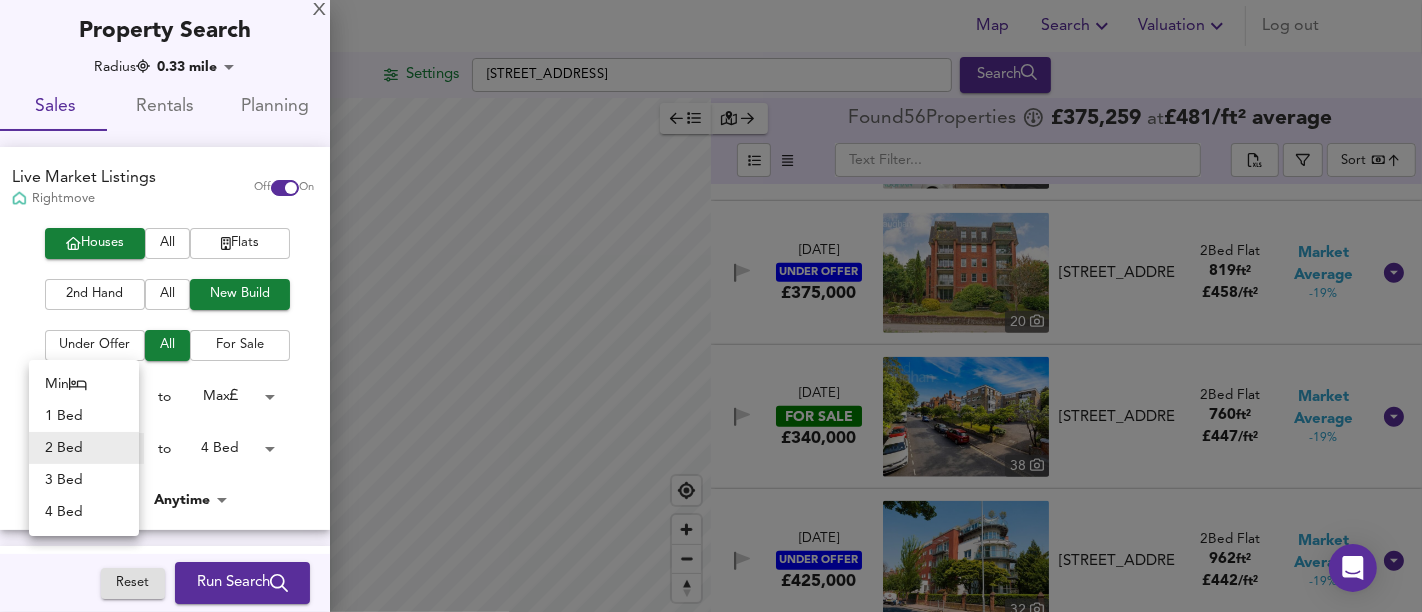 type on "4" 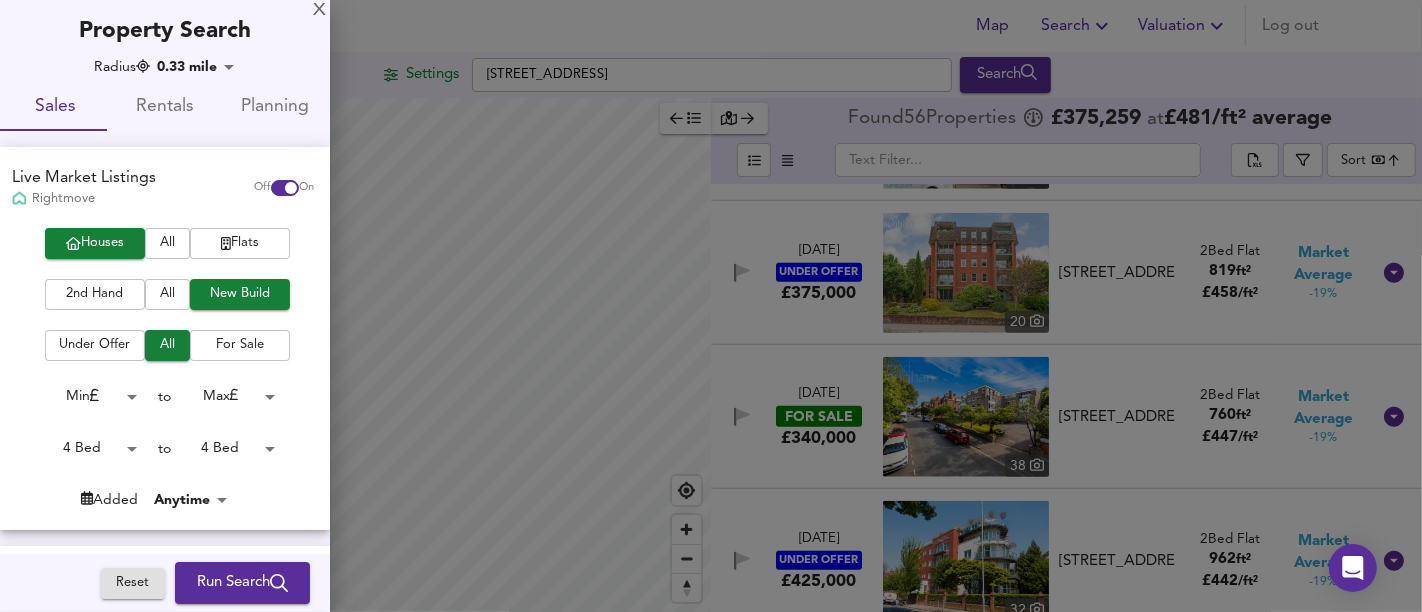 click on "Run Search" at bounding box center (242, 583) 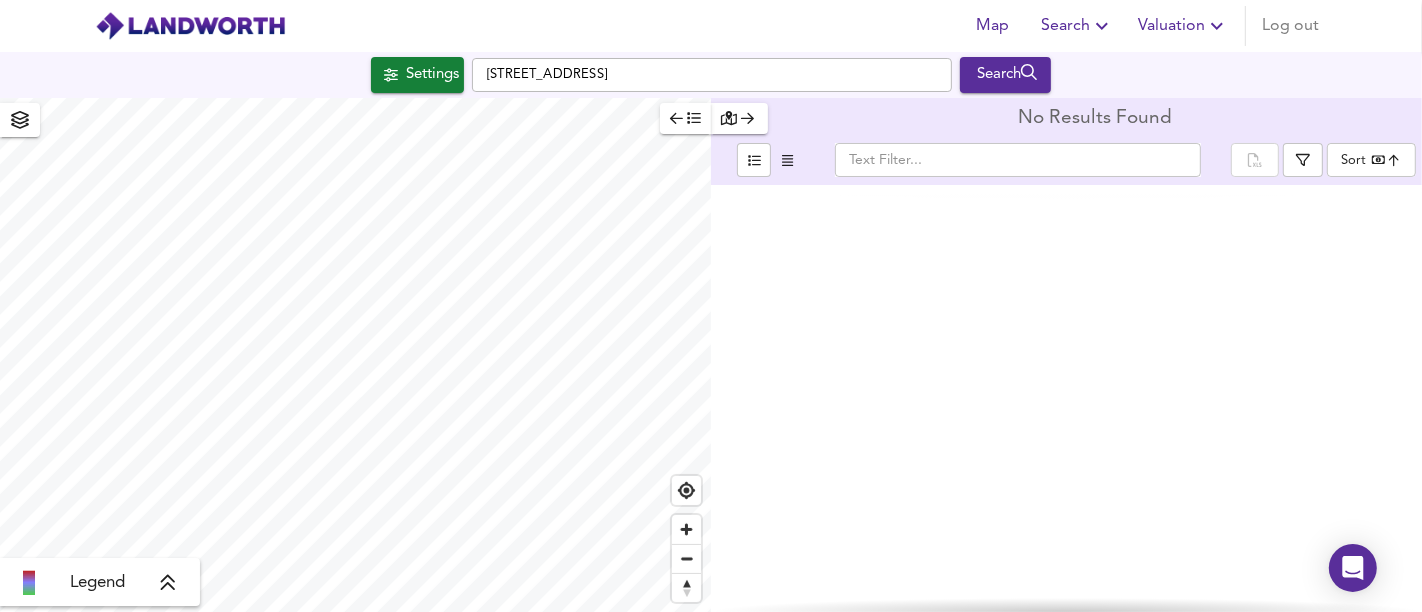 type on "bestdeal" 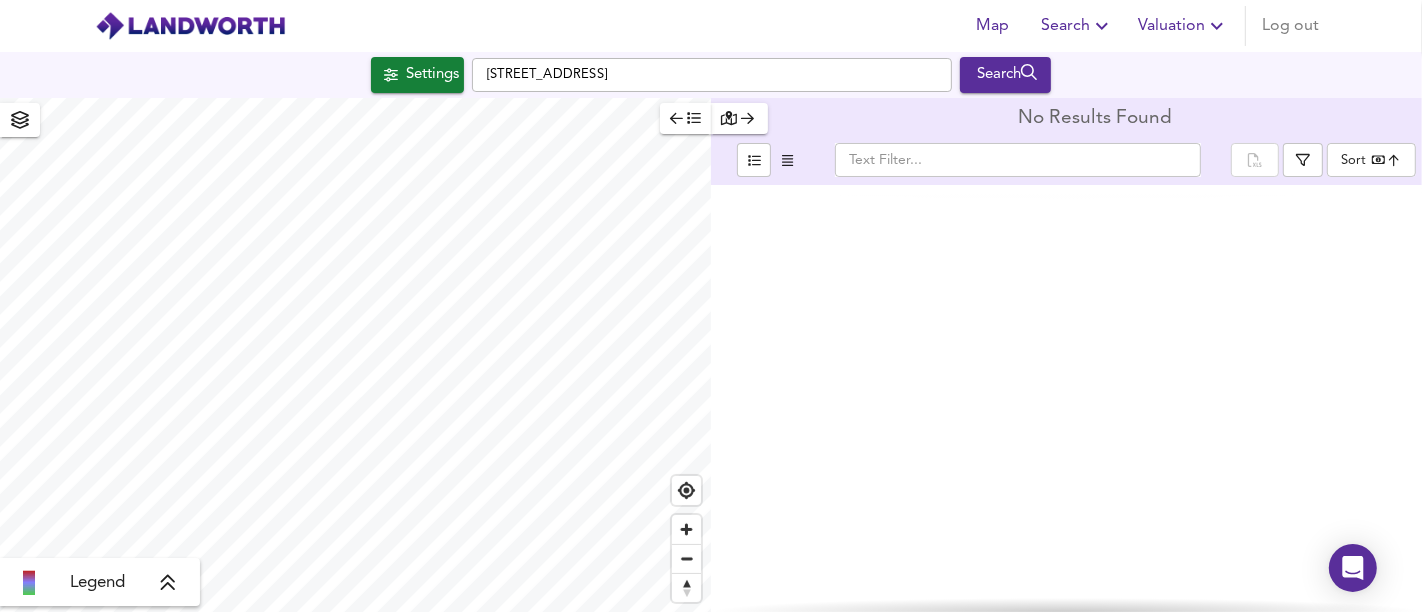 scroll, scrollTop: 0, scrollLeft: 0, axis: both 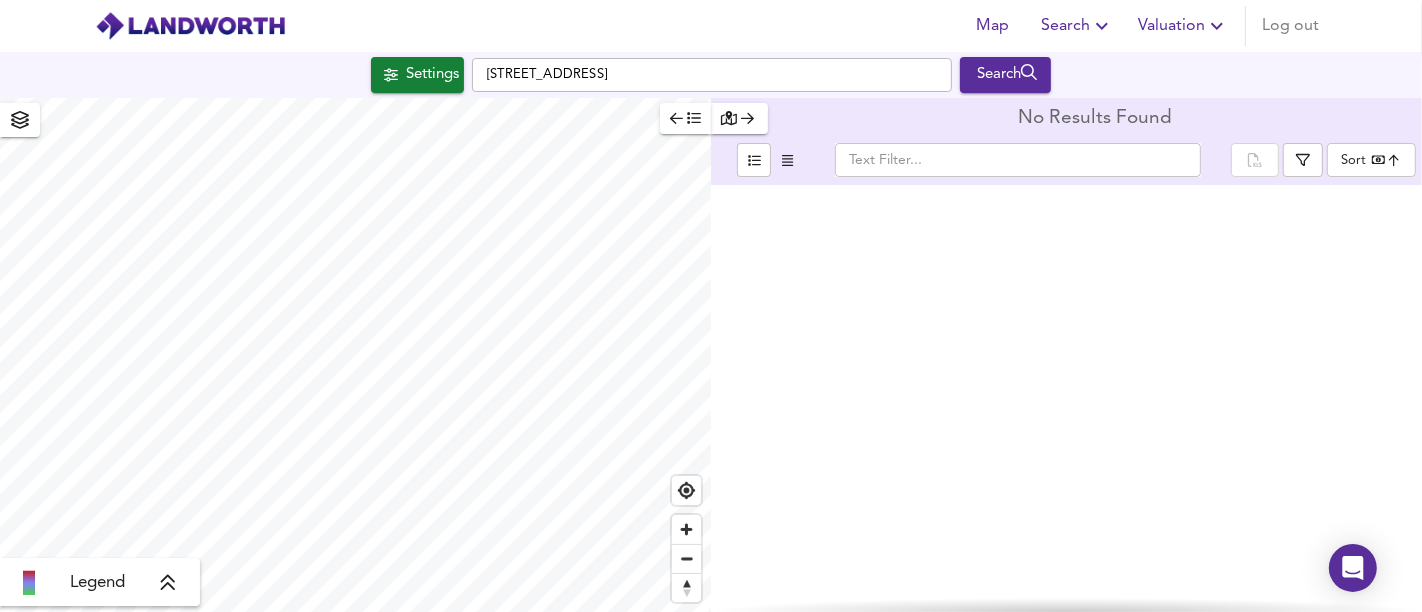 type on "1086" 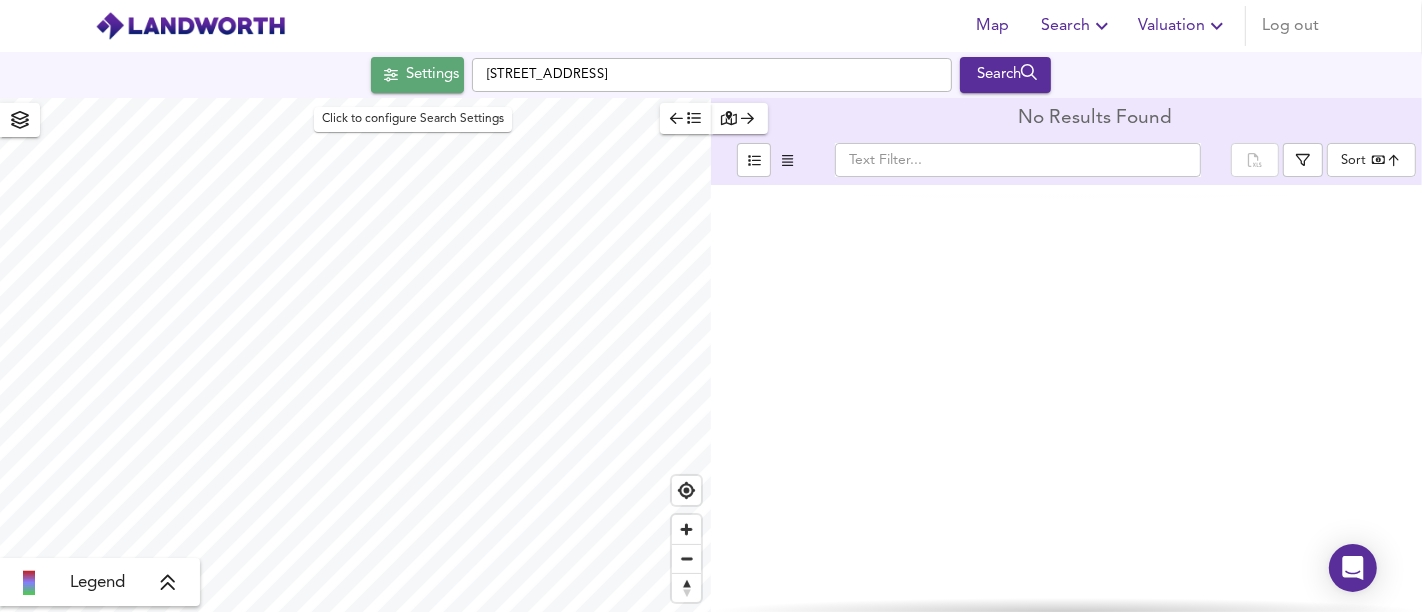 click on "Settings" at bounding box center [432, 75] 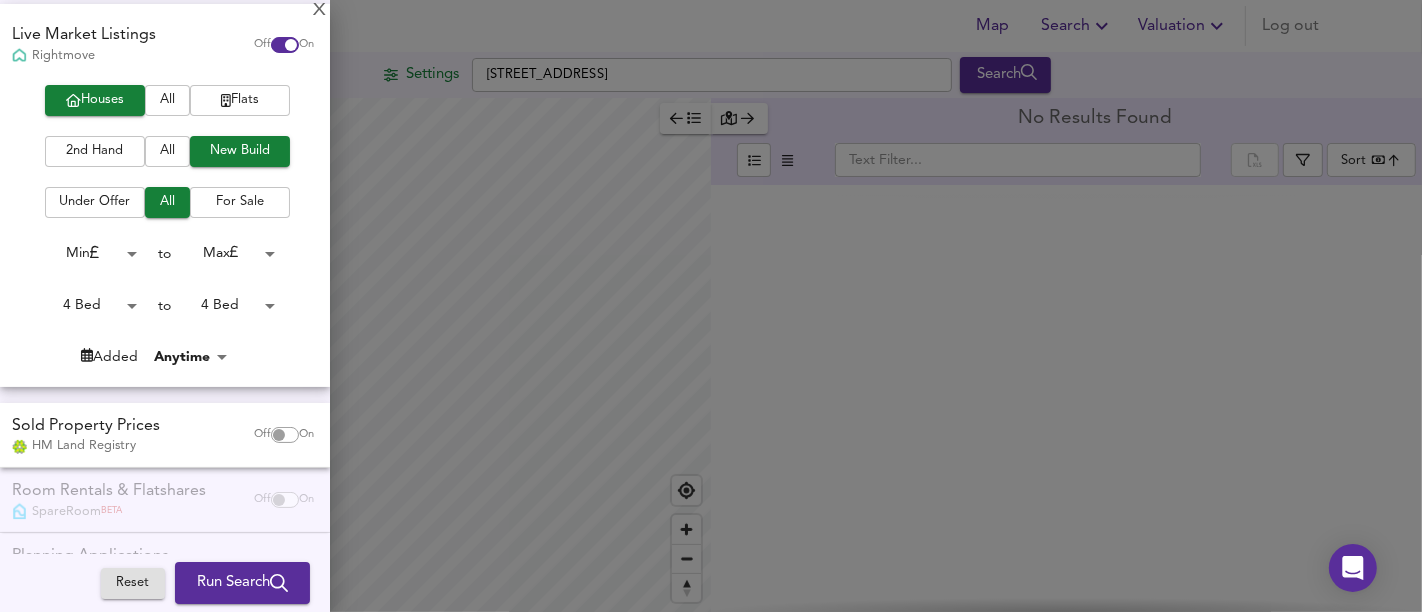 scroll, scrollTop: 206, scrollLeft: 0, axis: vertical 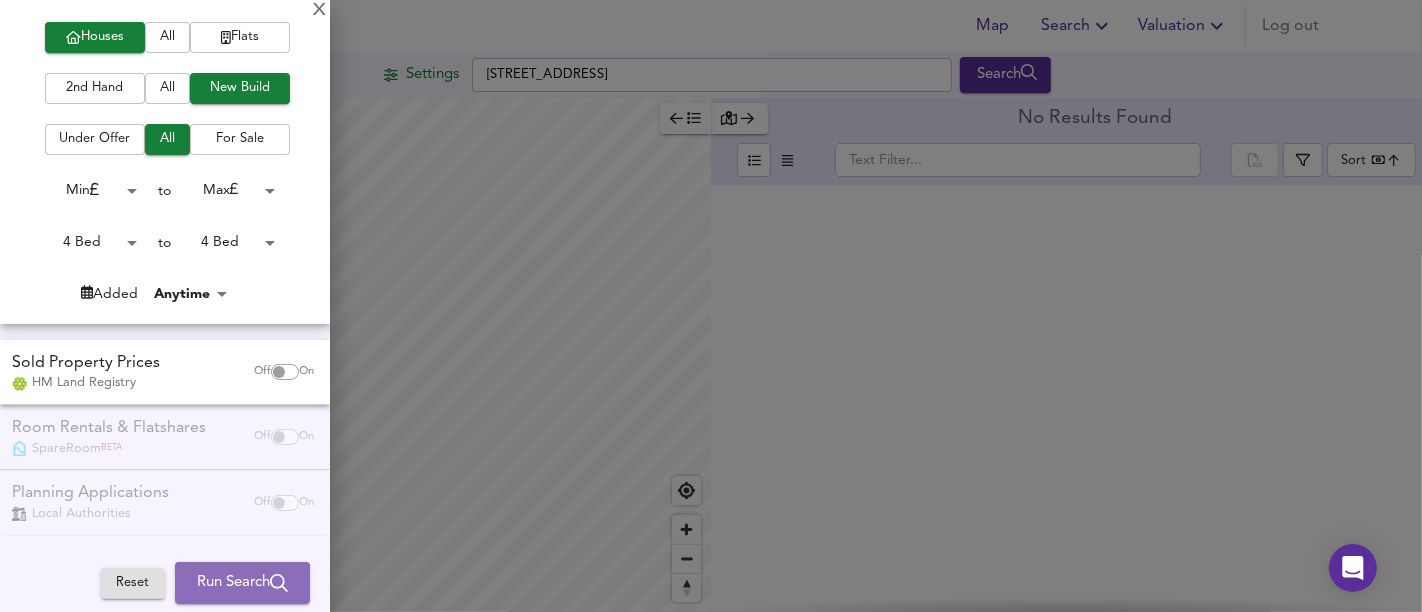 click on "Run Search" at bounding box center [242, 583] 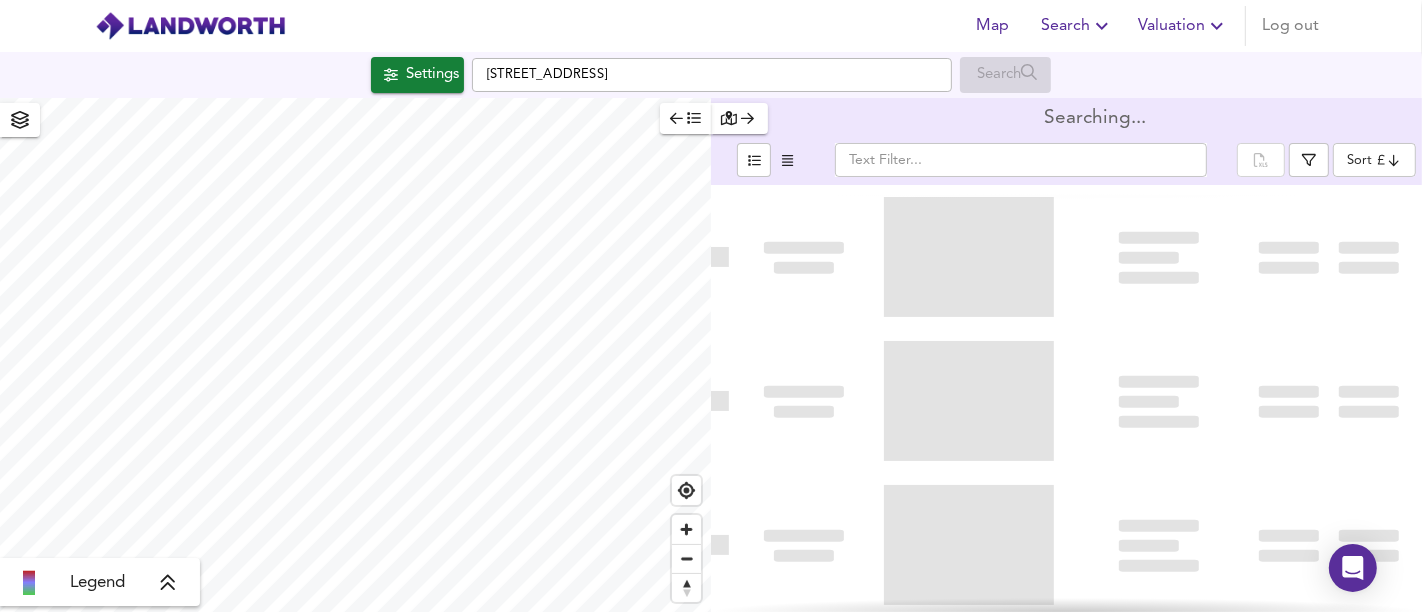 type on "bestdeal" 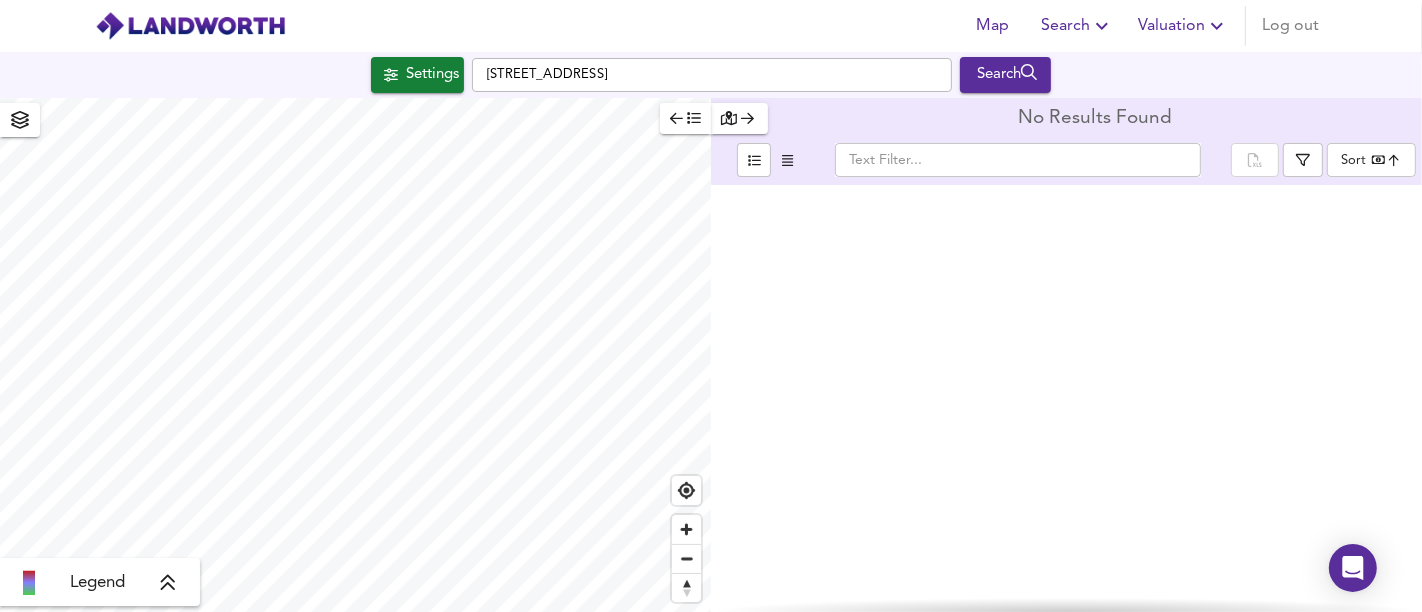 type on "1824" 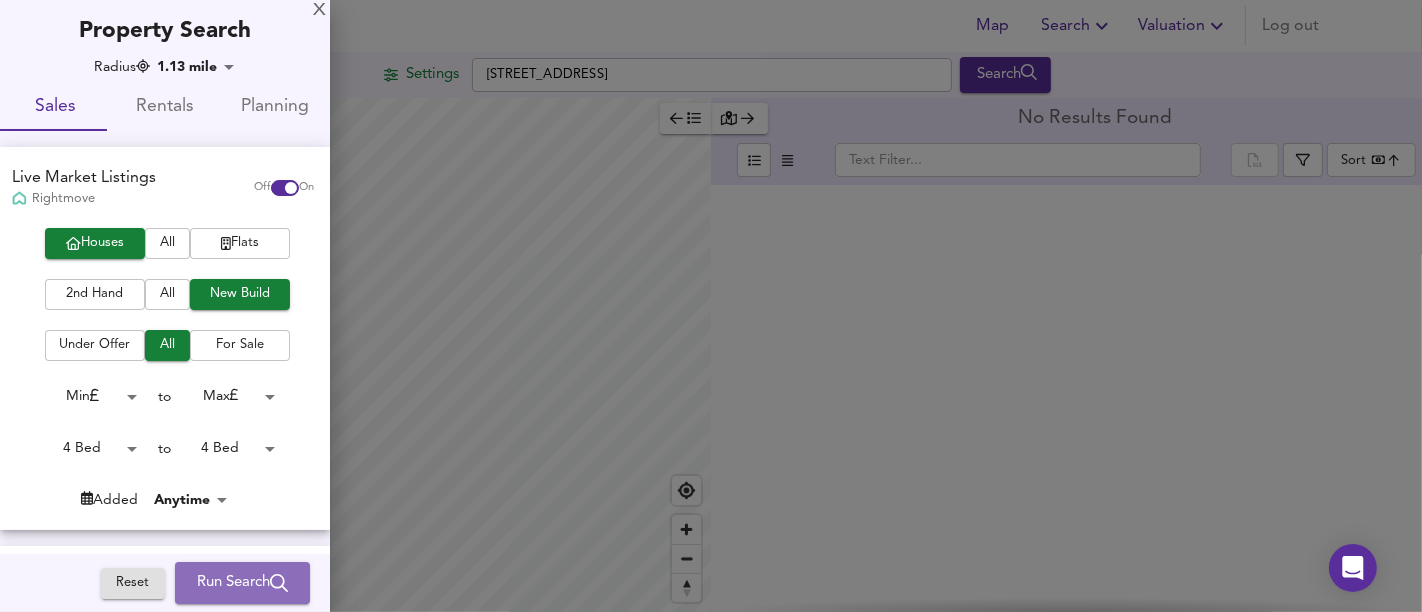 click on "Run Search" at bounding box center (242, 583) 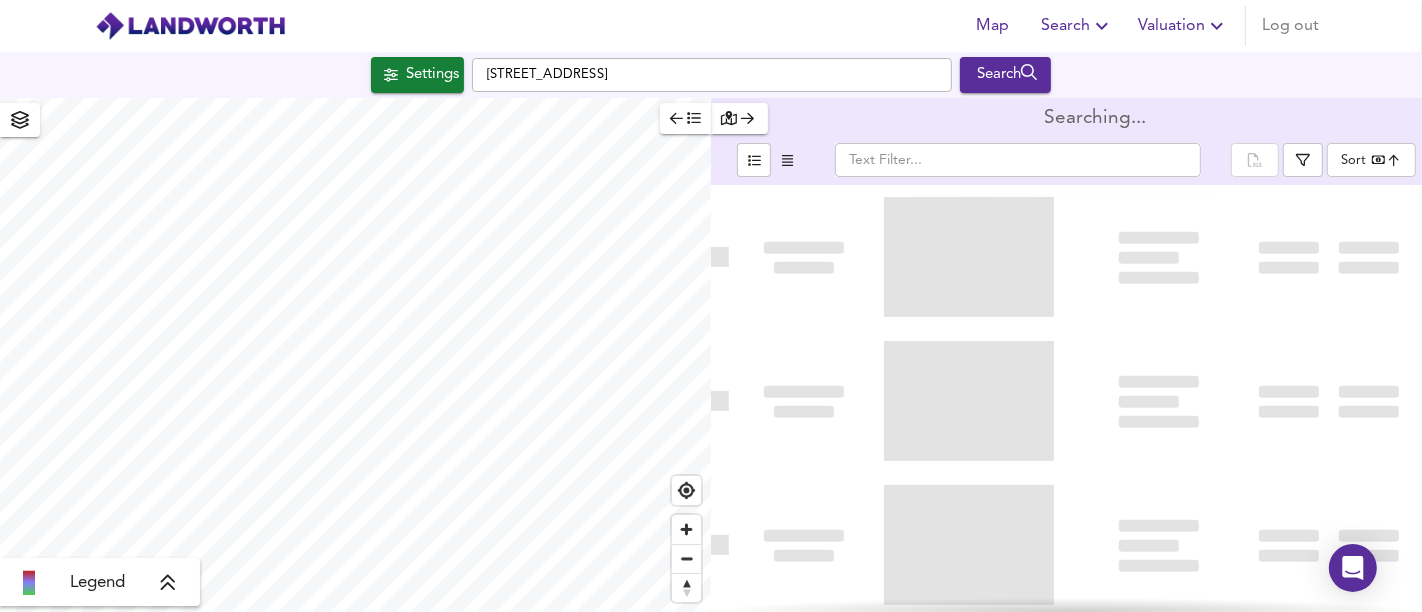 type on "bestdeal" 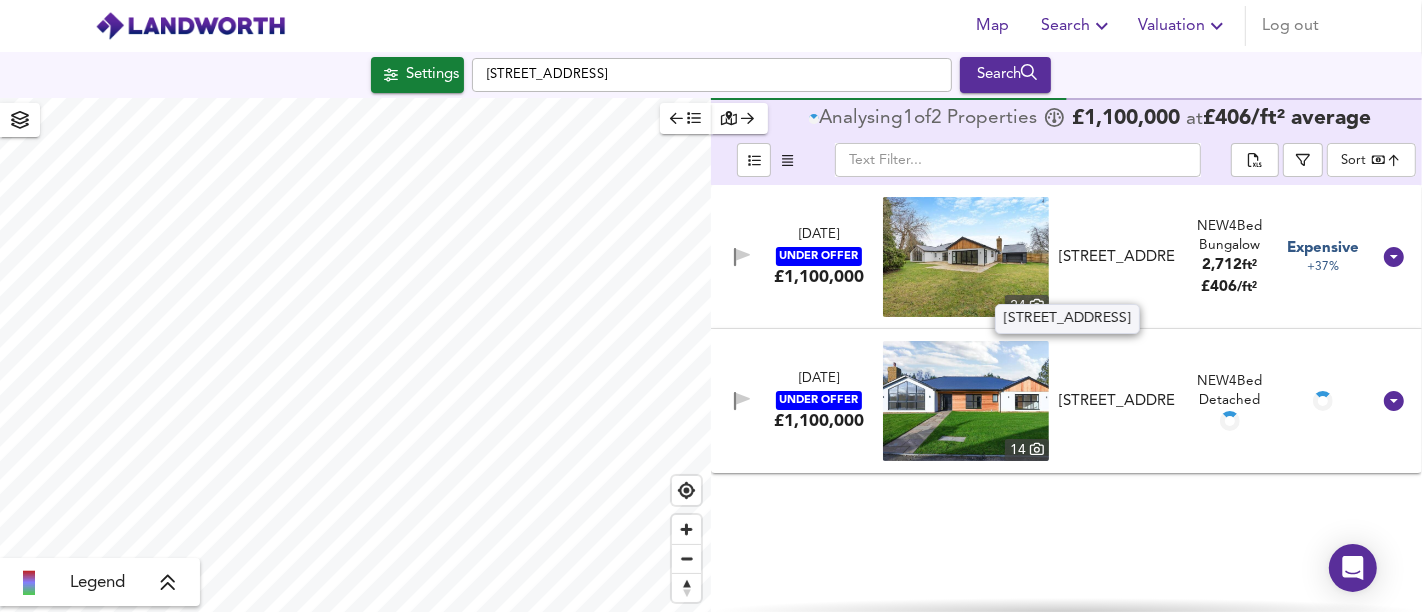 click on "[STREET_ADDRESS]" at bounding box center [1117, 257] 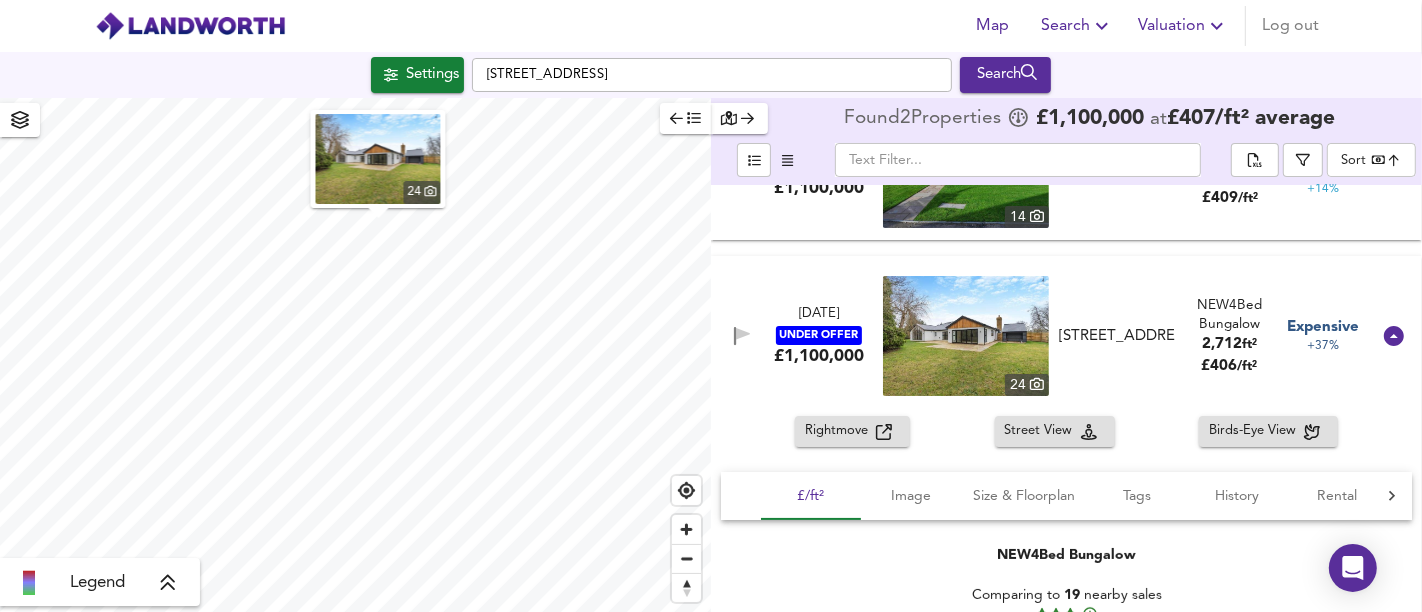 scroll, scrollTop: 0, scrollLeft: 0, axis: both 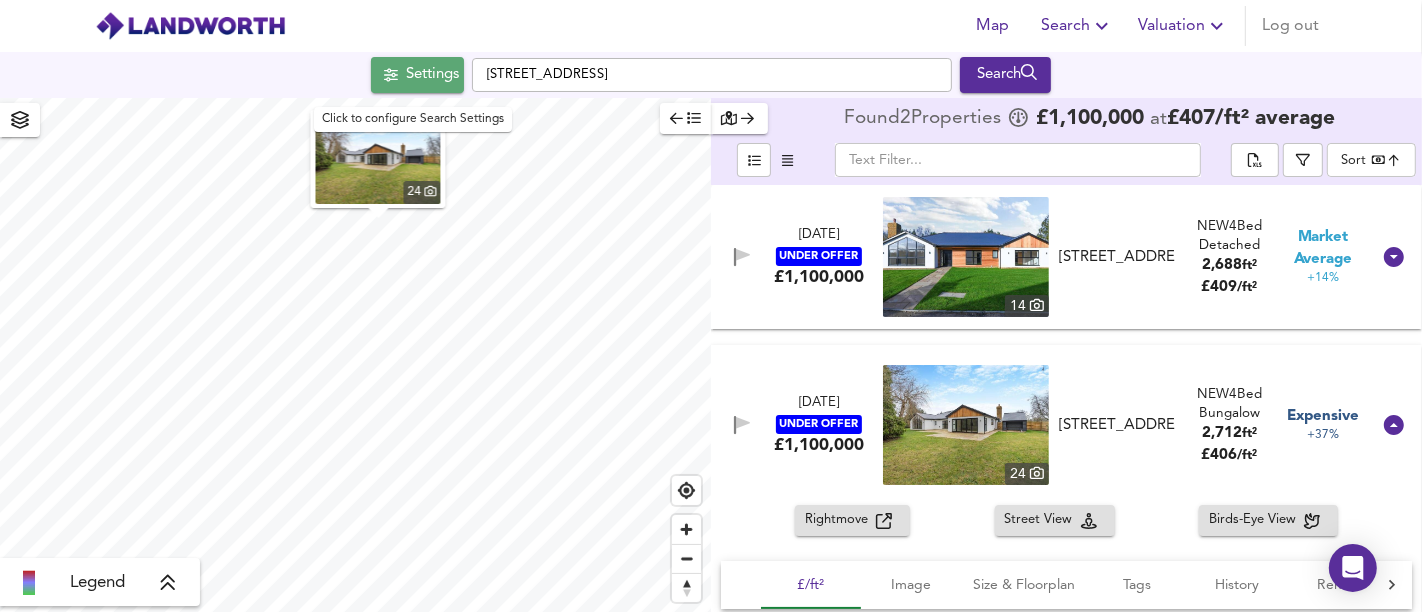 click on "Settings" at bounding box center [432, 75] 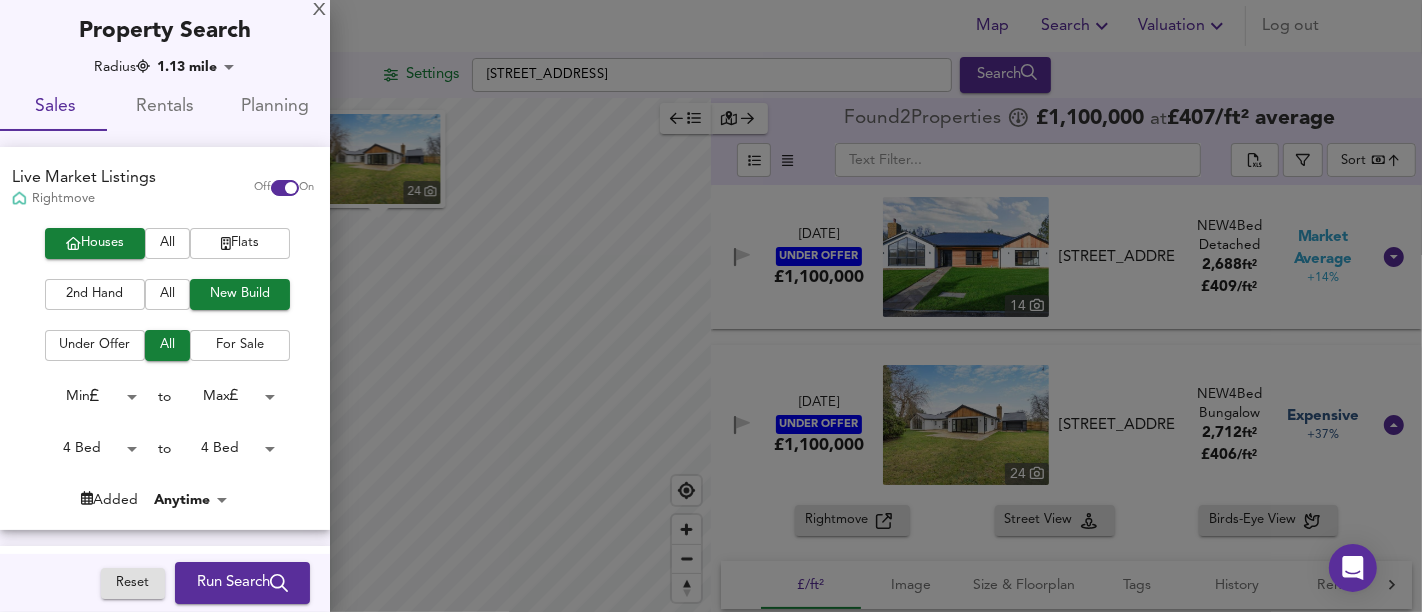 click on "Map Search Valuation Log out        Settings     [GEOGRAPHIC_DATA]        Search        24           Legend       Found  2  Propert ies     £ 1,100,000   at  £ 407 / ft²   average              ​         Sort   bestdeal ​ [DATE] UNDER OFFER £1,100,000     [STREET_ADDRESS][GEOGRAPHIC_DATA] NEW  4  Bed   Detached 2,688 ft² £ 409 / ft²   Market Average +14% [DATE] UNDER OFFER £1,100,000     [STREET_ADDRESS][GEOGRAPHIC_DATA] NEW  4  Bed   Bungalow 2,712 ft² £ 406 / ft²   Expensive +37% Rightmove       Street View       Birds-Eye View       £/ft² Image Size & Floorplan Tags History Rental Agent NEW  4  Bed   Bungalow Comparing to   19   nearby sales   Average House Sold Price -100% £ 350/ft² +100% Expensive +37% £406/ft²   24     Floorplan Size: 252m² = 2,712ft² Driveway" at bounding box center (711, 306) 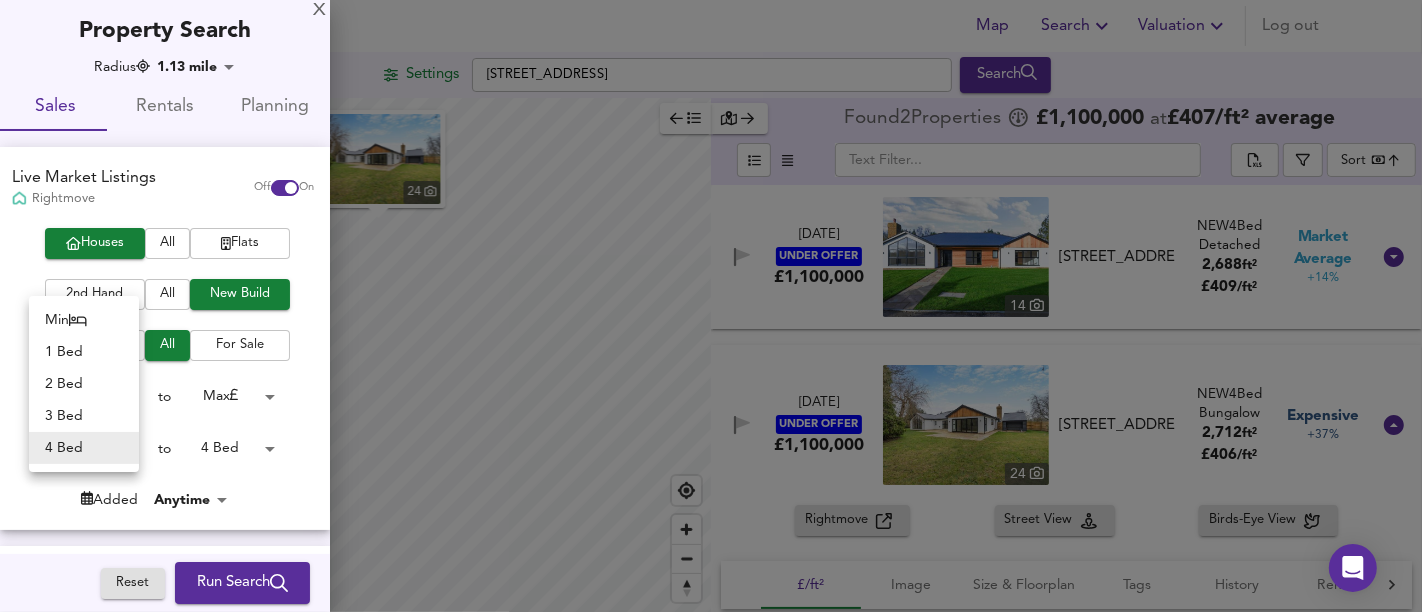 click on "3 Bed" at bounding box center (84, 416) 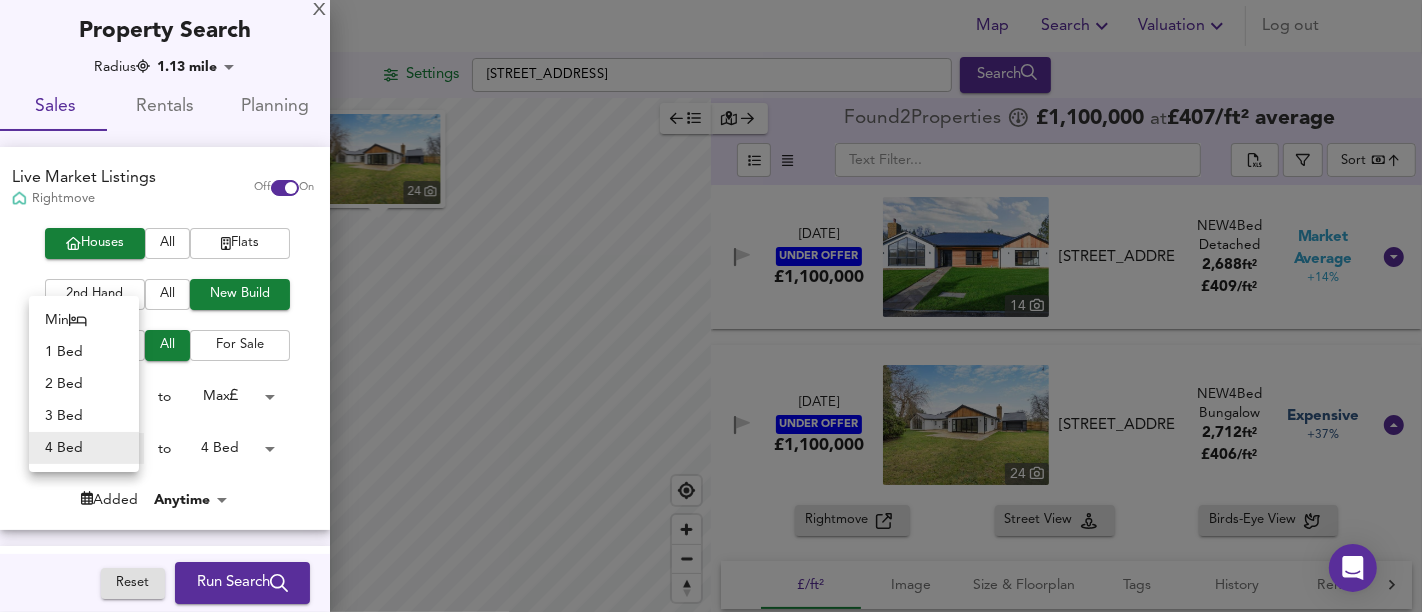 type on "3" 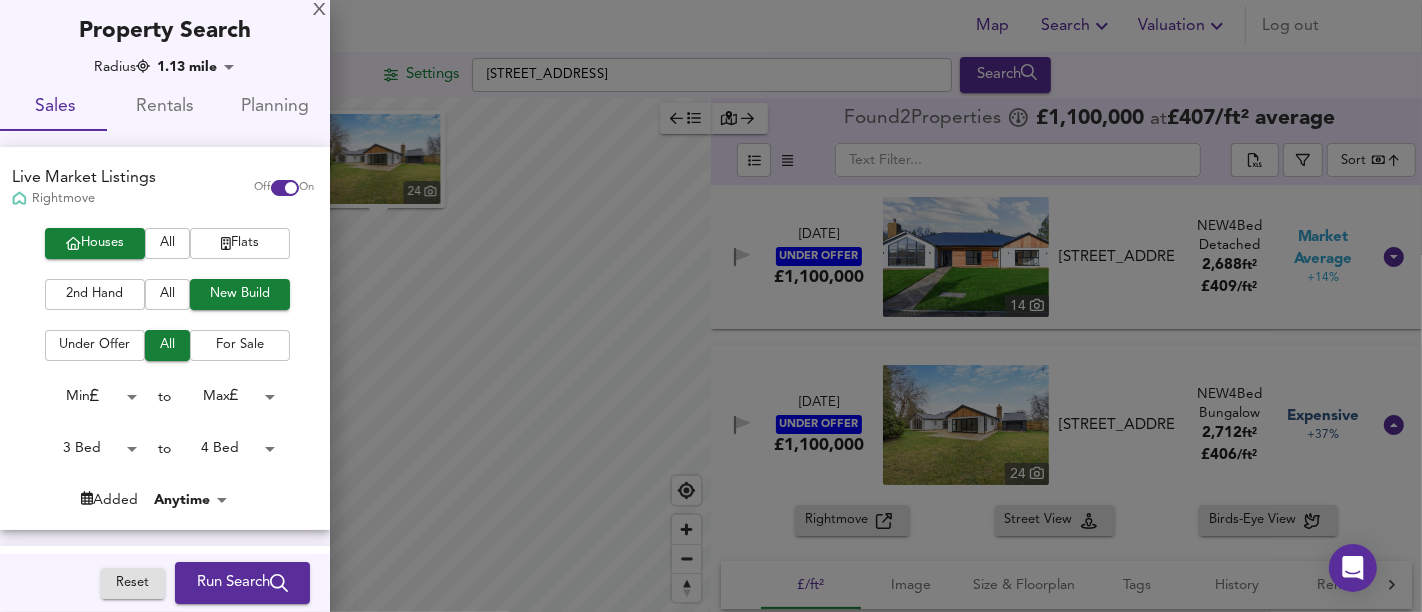 click on "Run Search" at bounding box center [242, 583] 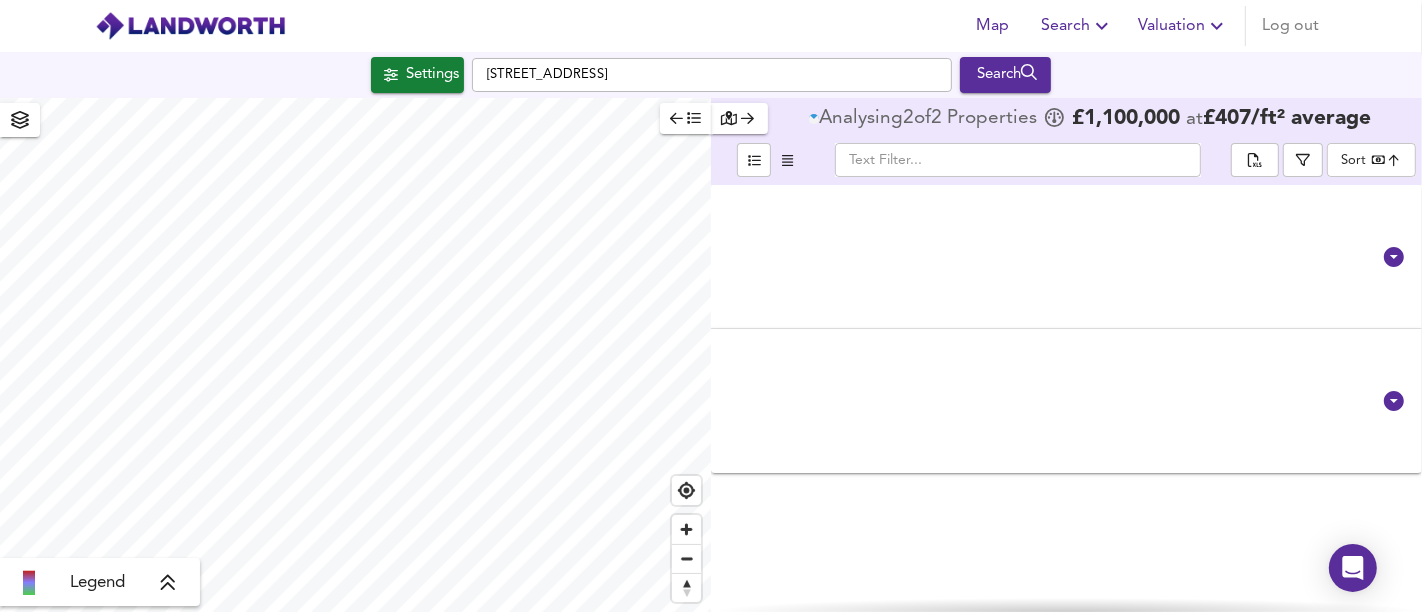 type on "bestdeal" 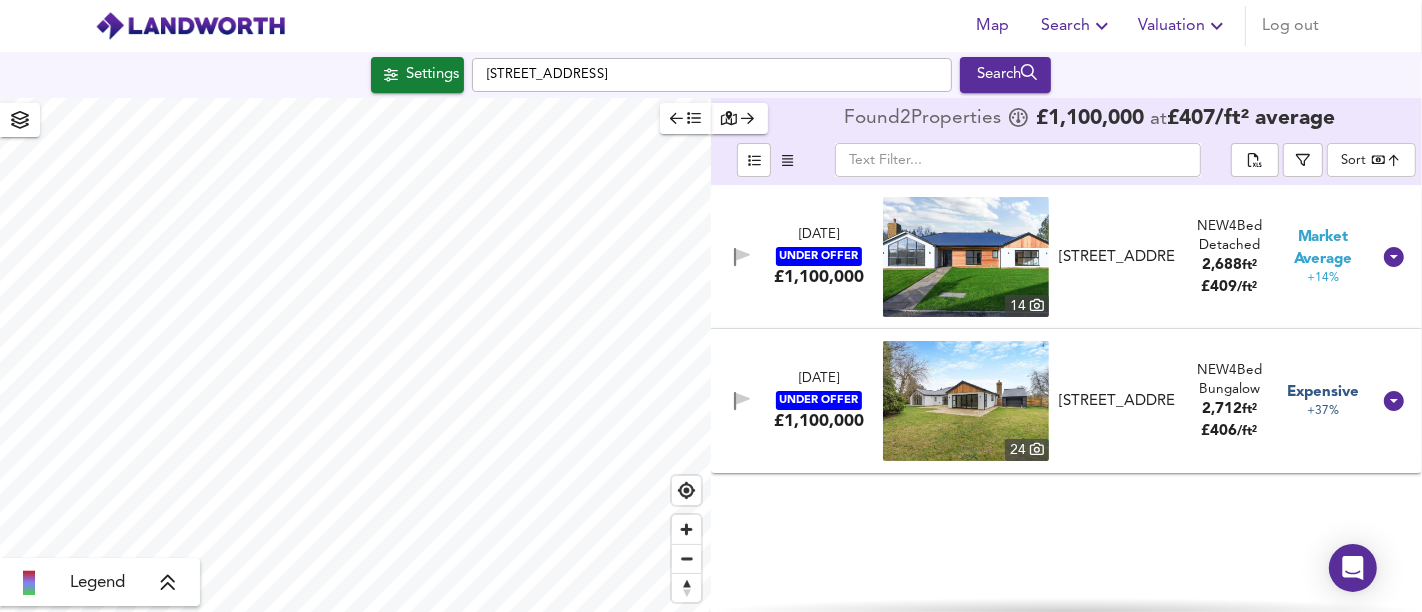 click on "Map Search Valuation Log out        Settings     [GEOGRAPHIC_DATA] 0RB        Search            Legend       Found  2  Propert ies     £ 1,100,000   at  £ 407 / ft²   average              ​         Sort   bestdeal ​ [DATE] UNDER OFFER £1,100,000     [STREET_ADDRESS][GEOGRAPHIC_DATA] NEW  4  Bed   Detached 2,688 ft² £ 409 / ft²   Market Average +14% [DATE] UNDER OFFER £1,100,000     [STREET_ADDRESS] NEW  4  Bed   Bungalow 2,712 ft² £ 406 / ft²   Expensive +37%
X Map Settings Basemap          Default hybrid Heatmap          Average Price landworth 2D   View Dynamic Heatmap   On Show Postcodes Show Boroughs 2D 3D Find Me X Property Search Radius   1.13 mile 1823.9999999999998 Sales Rentals Planning    Live Market Listings   Rightmove Off   On    Houses" at bounding box center (711, 306) 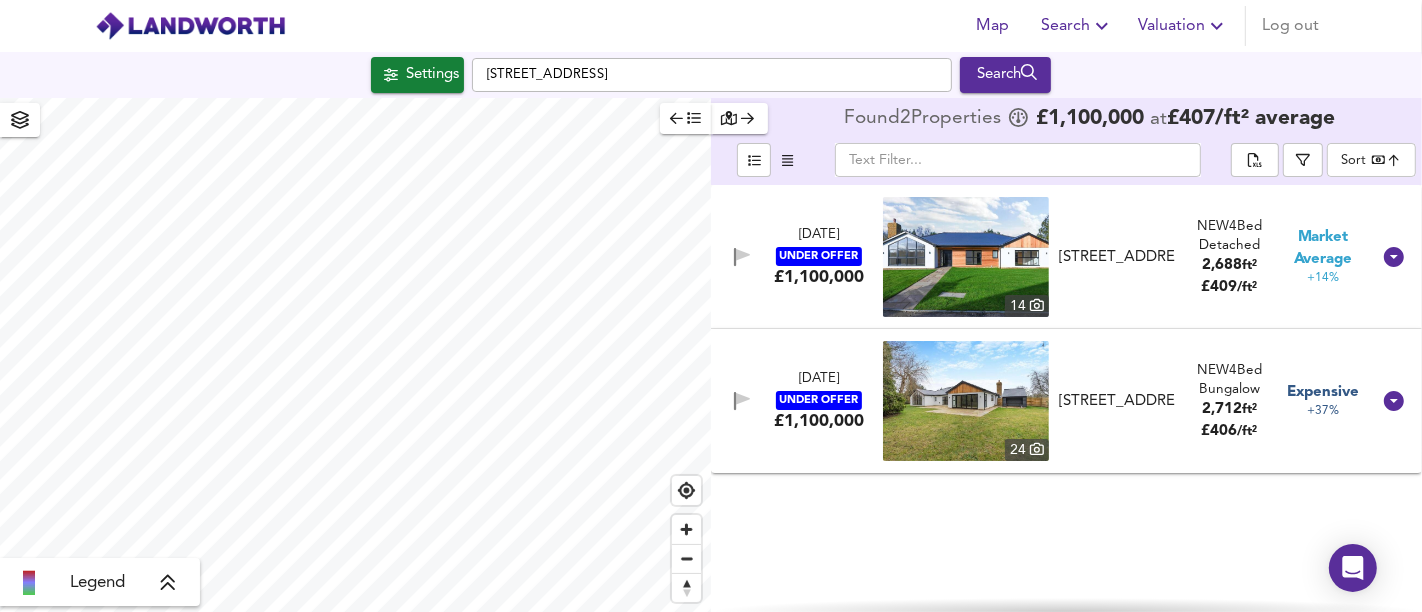 drag, startPoint x: 836, startPoint y: 385, endPoint x: 831, endPoint y: 401, distance: 16.763054 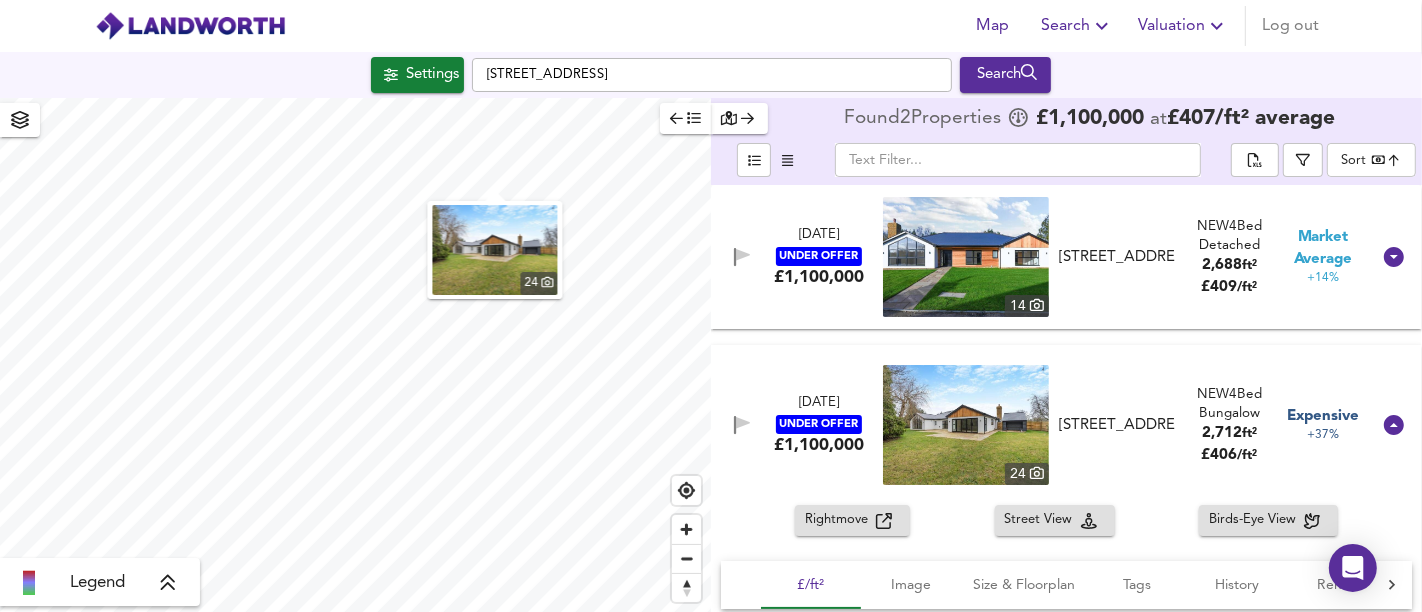 click on "Rightmove" at bounding box center (840, 520) 